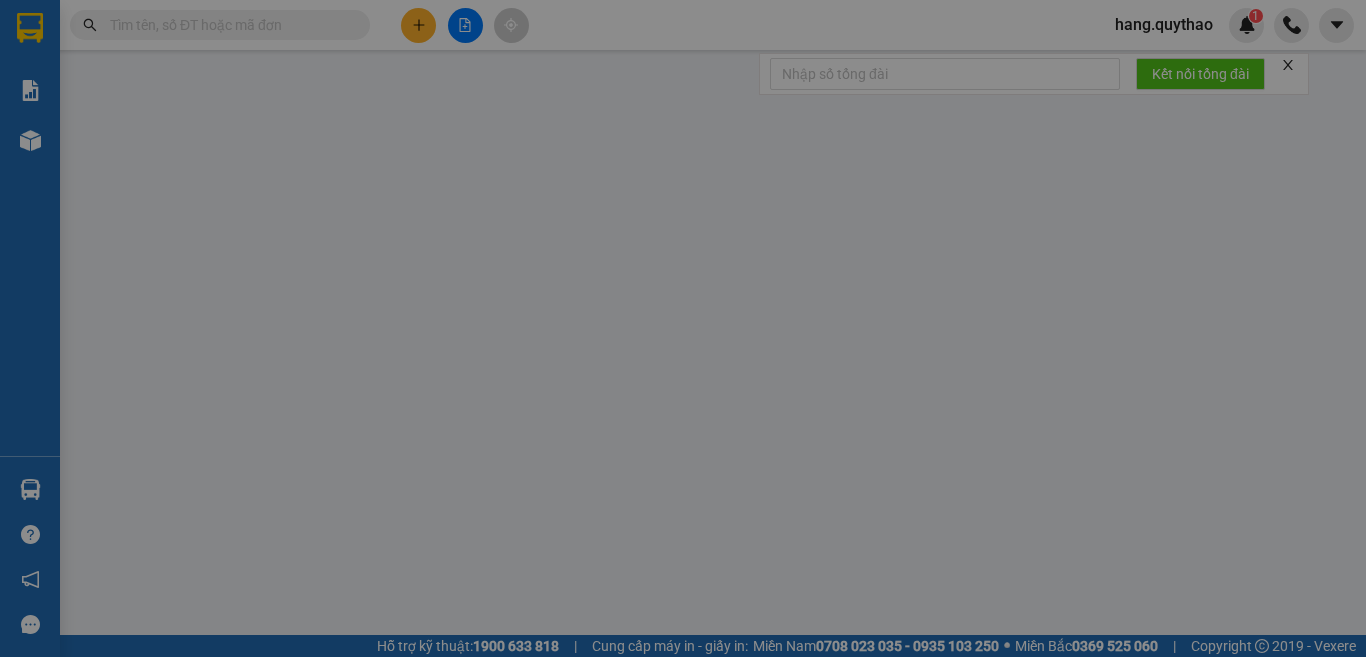 scroll, scrollTop: 0, scrollLeft: 0, axis: both 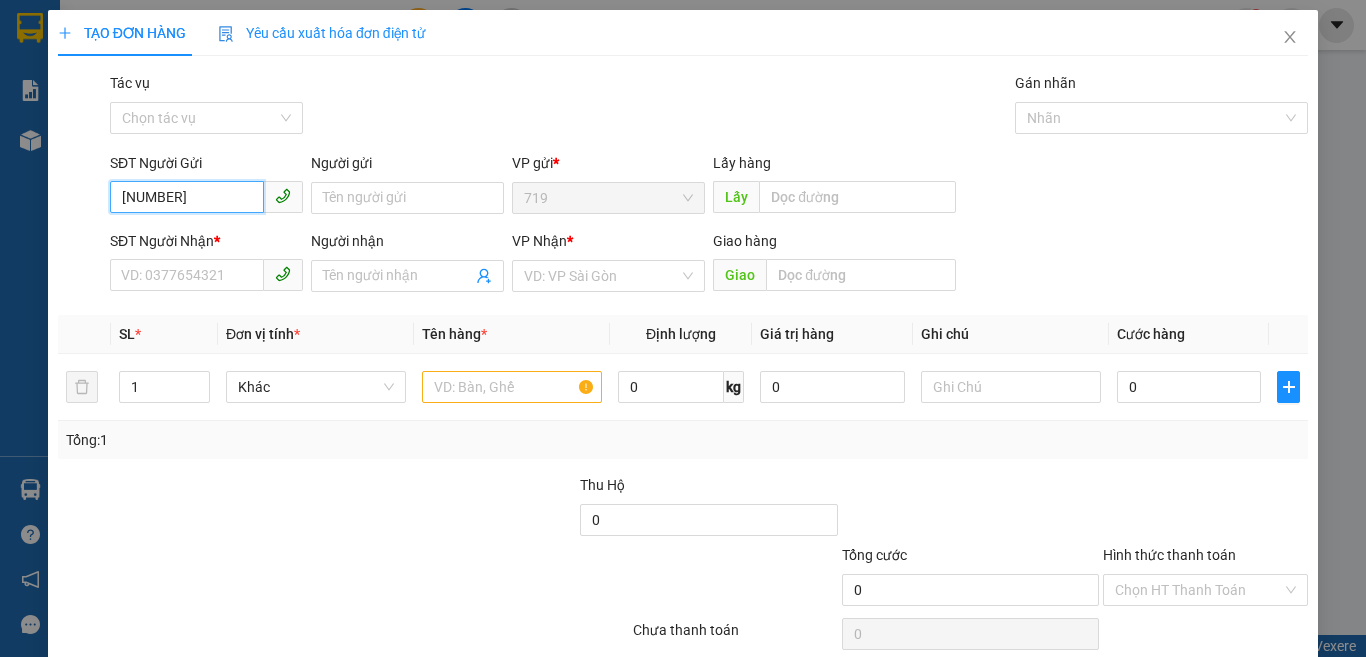 type on "[NUMBER]" 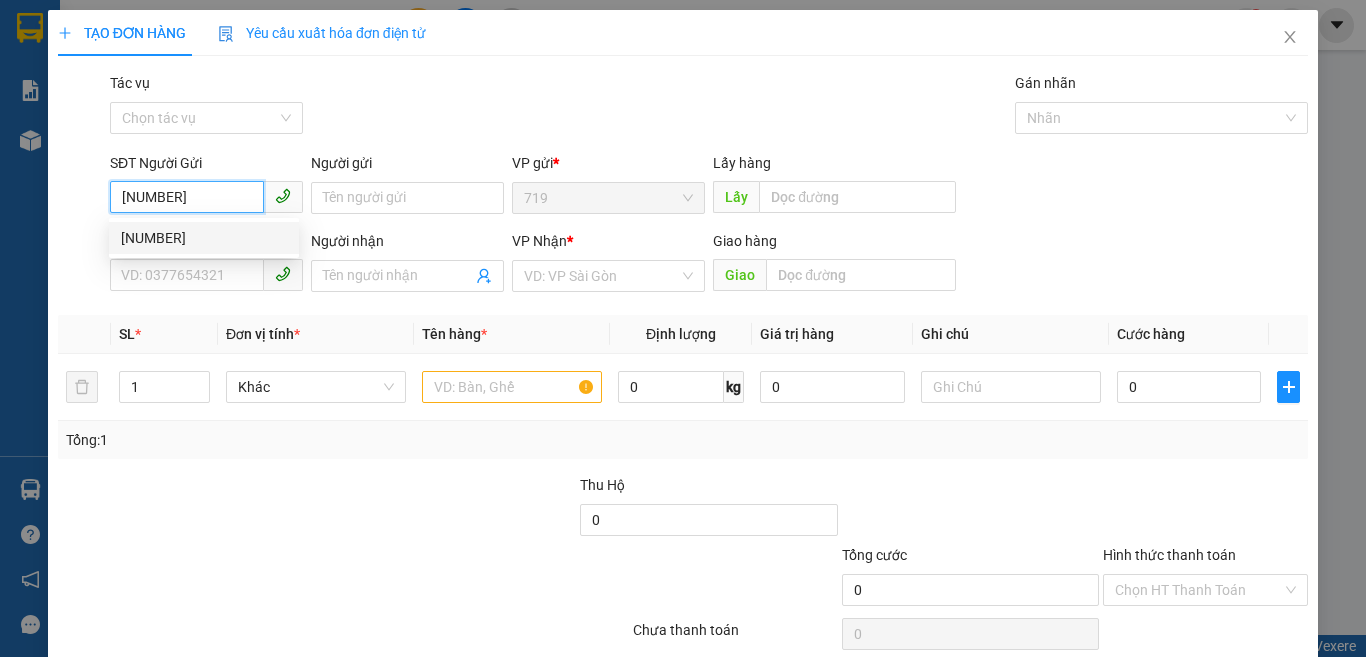 click on "[NUMBER]" at bounding box center (204, 238) 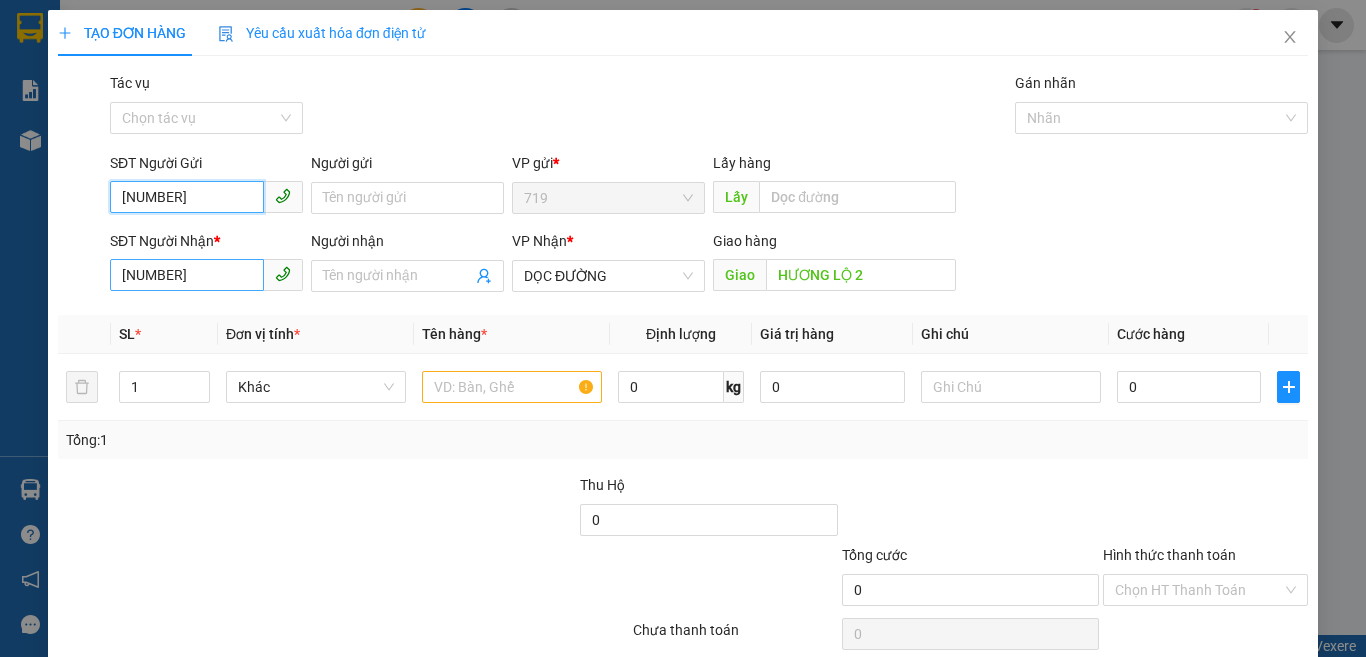 type on "[NUMBER]" 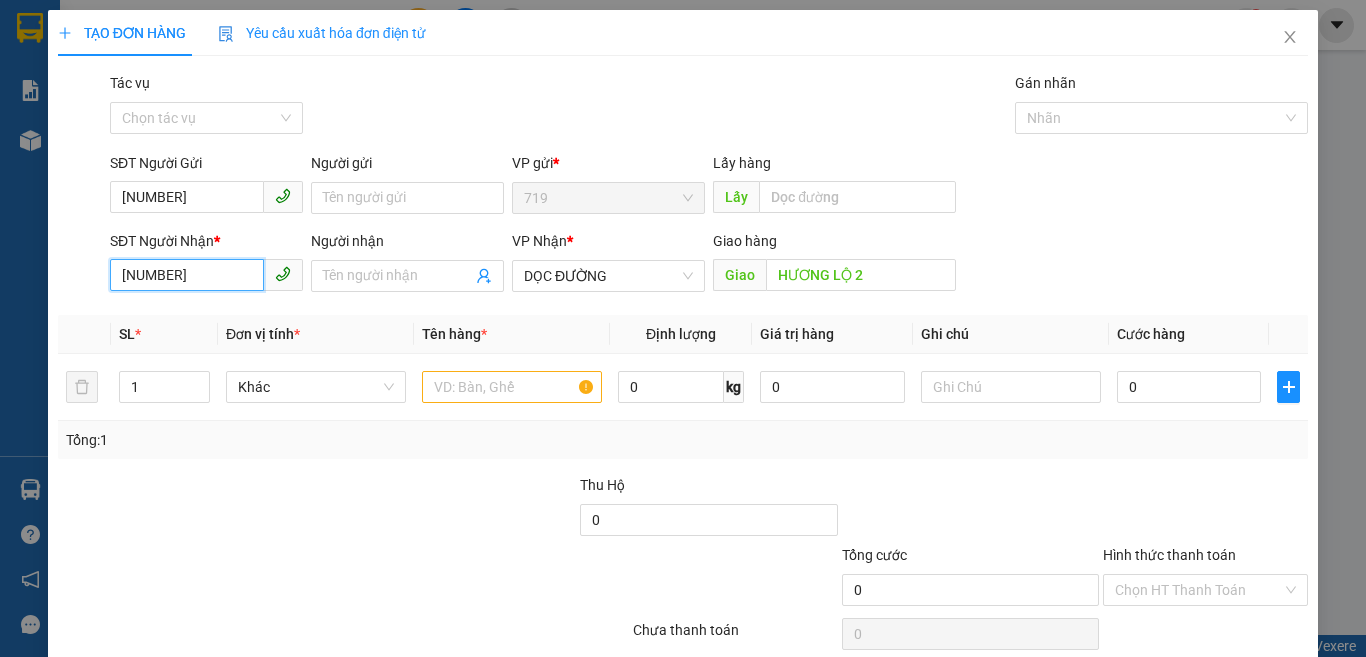 click on "[NUMBER]" at bounding box center (187, 275) 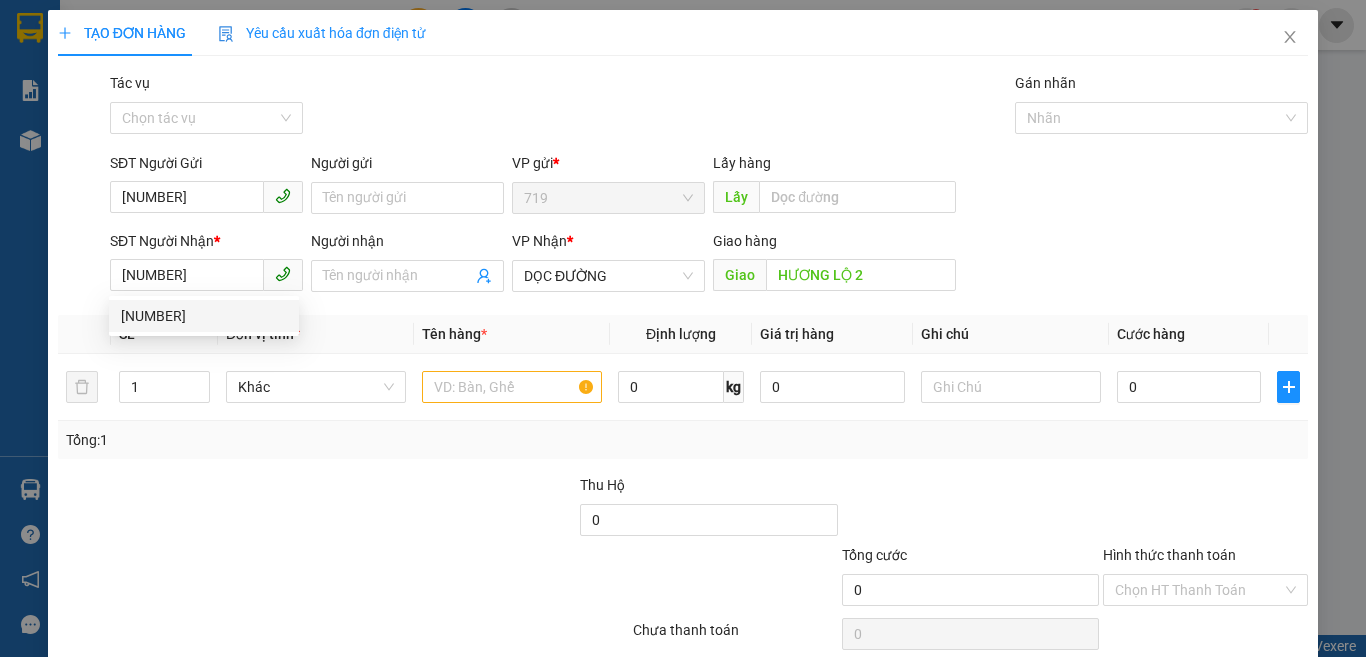 click on "[NUMBER] [NUMBER]" at bounding box center [204, 316] 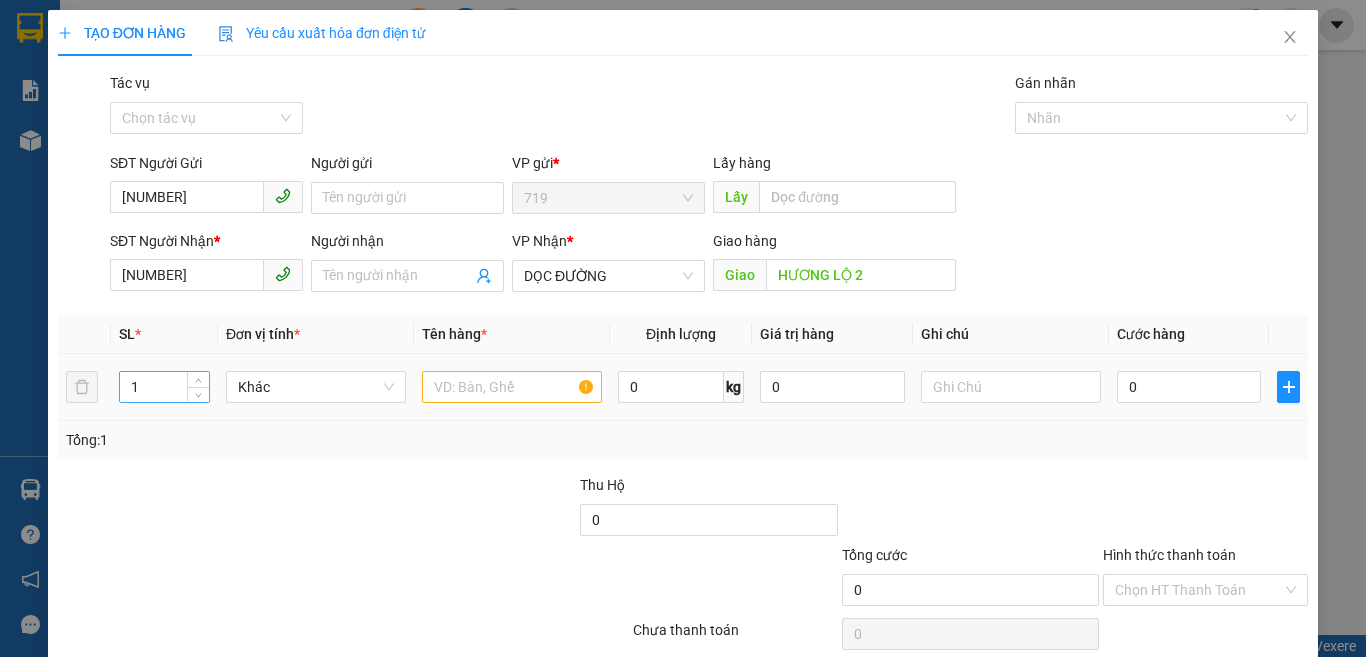 click on "1" at bounding box center [164, 387] 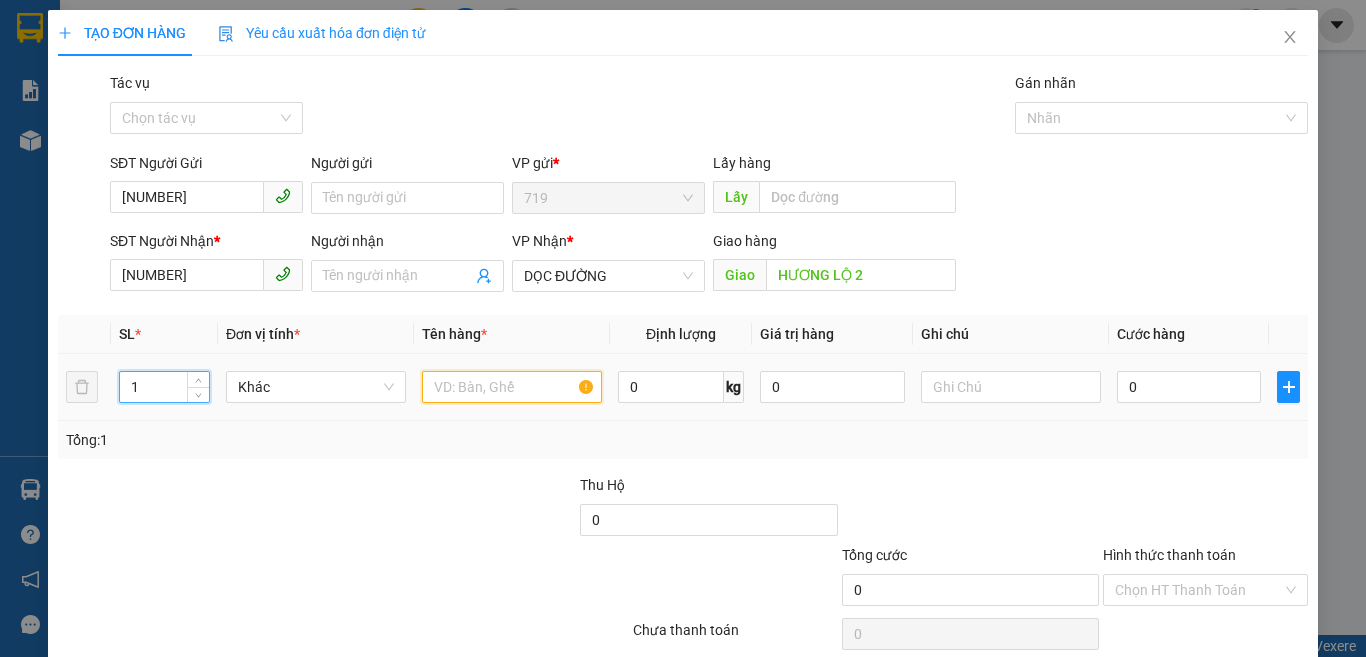 click at bounding box center [512, 387] 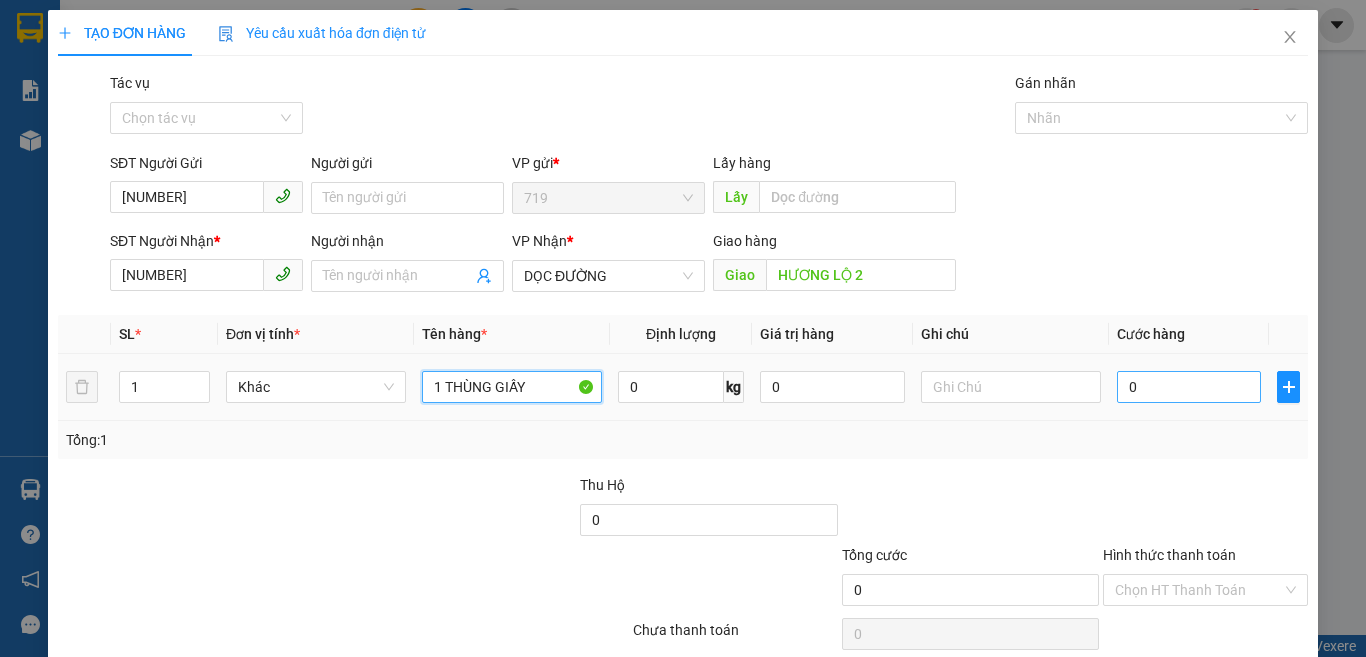 type on "1 THÙNG GIẤY" 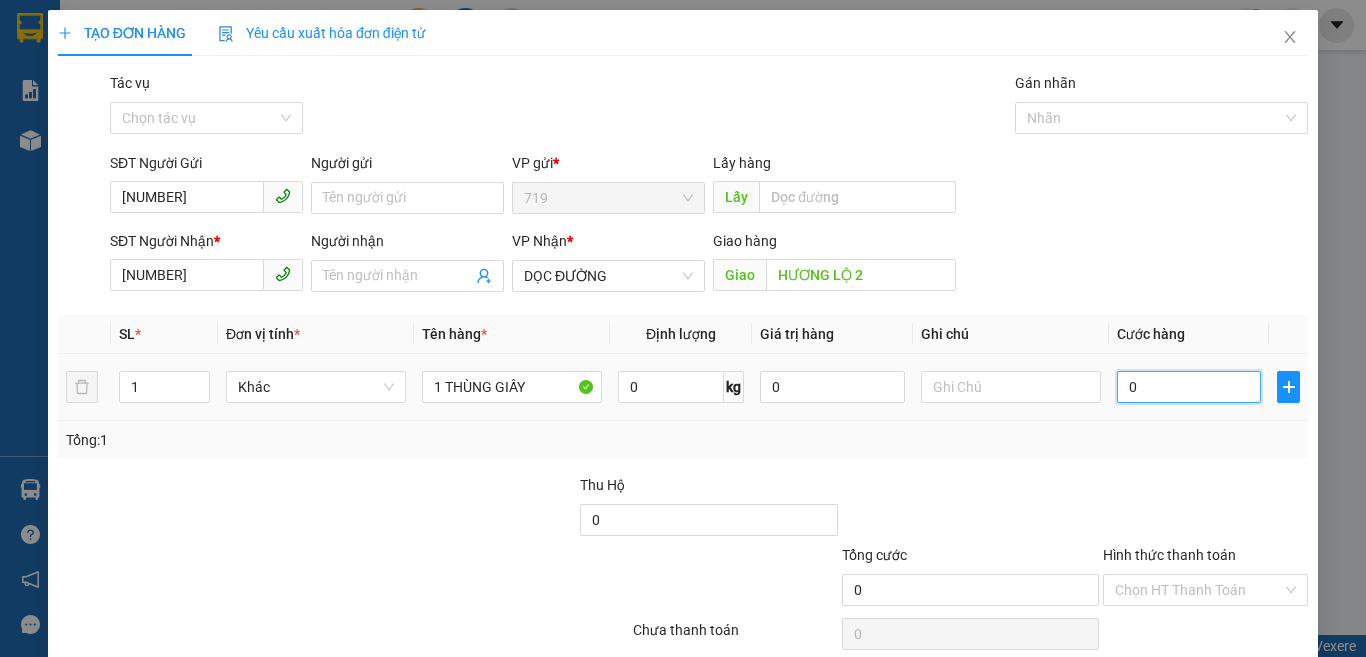 click on "0" at bounding box center (1189, 387) 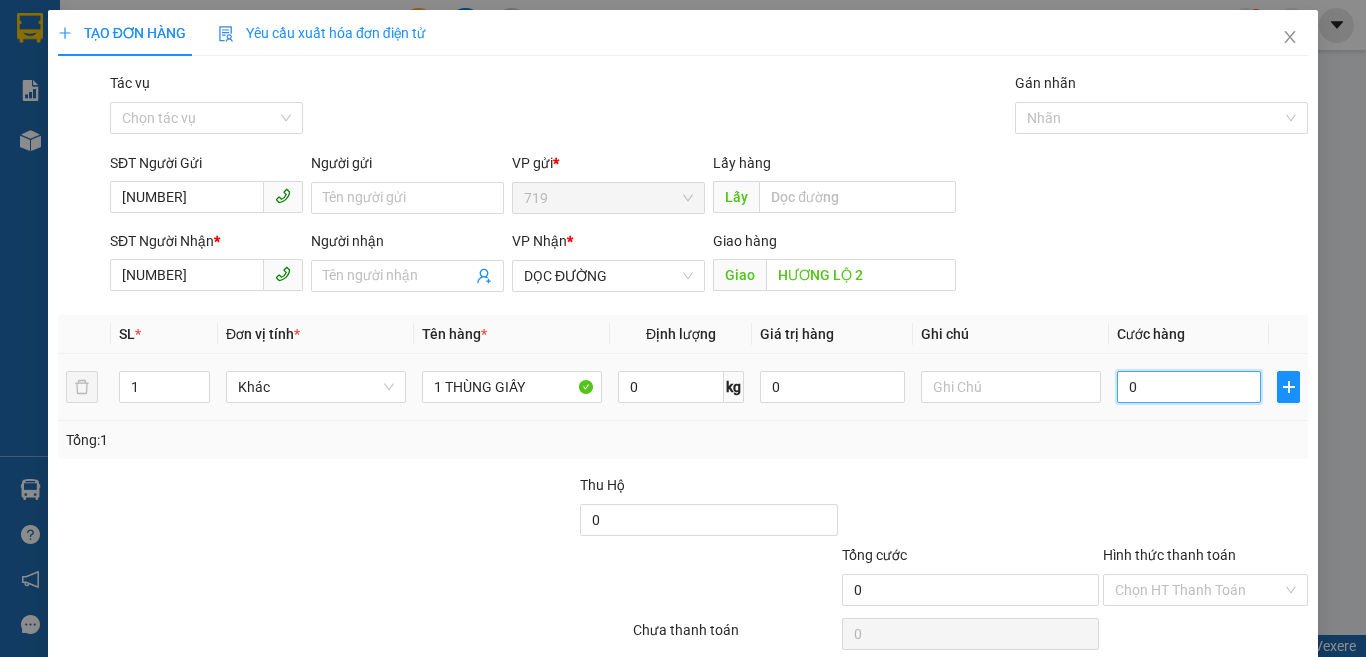 type on "7" 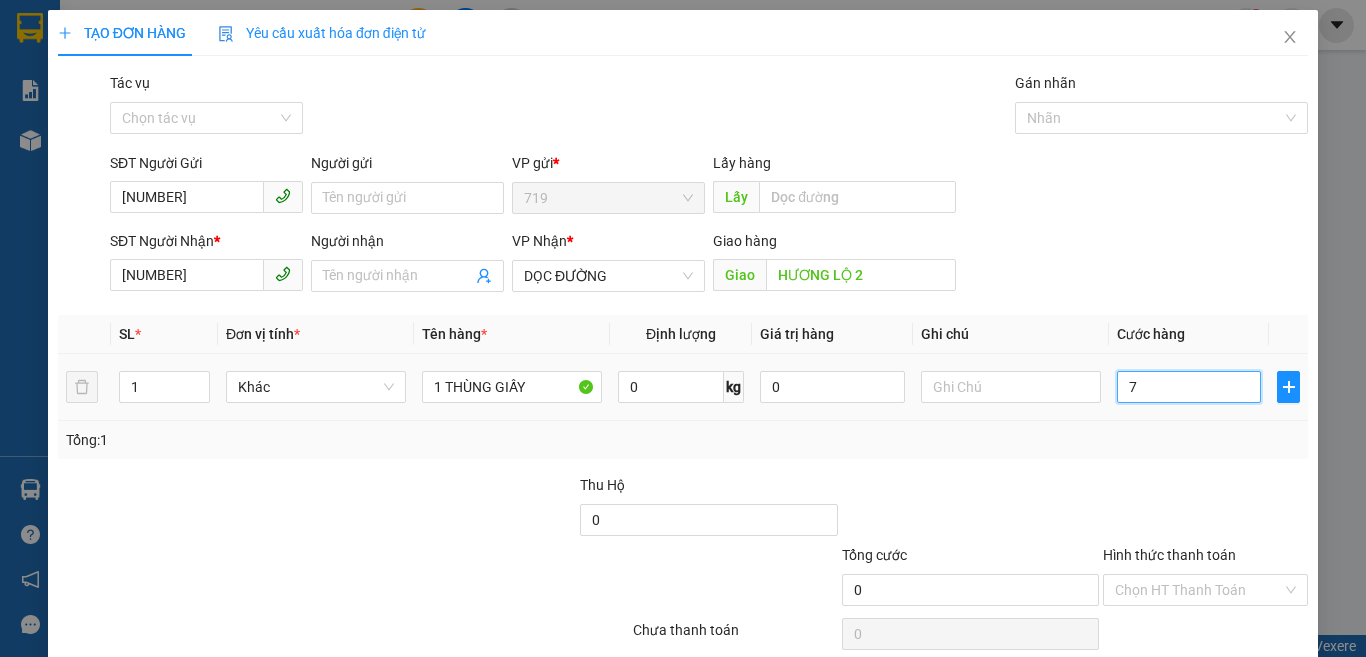 type on "7" 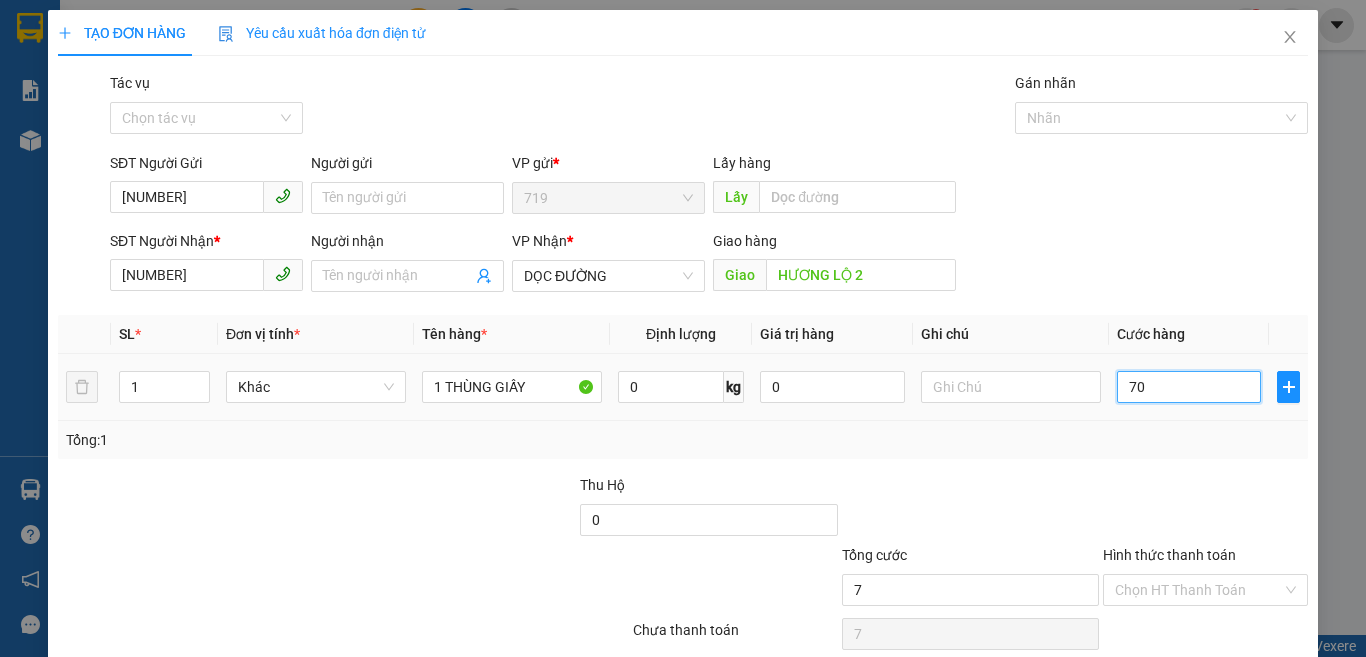 type on "701" 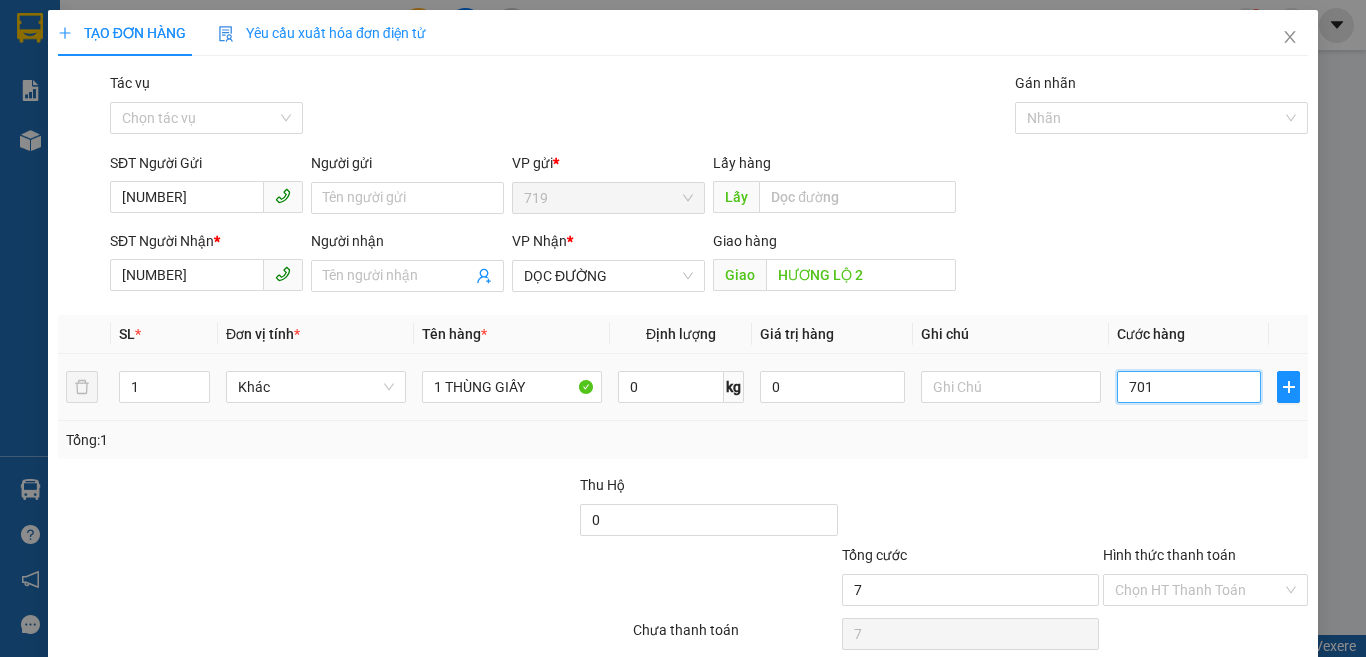 type on "701" 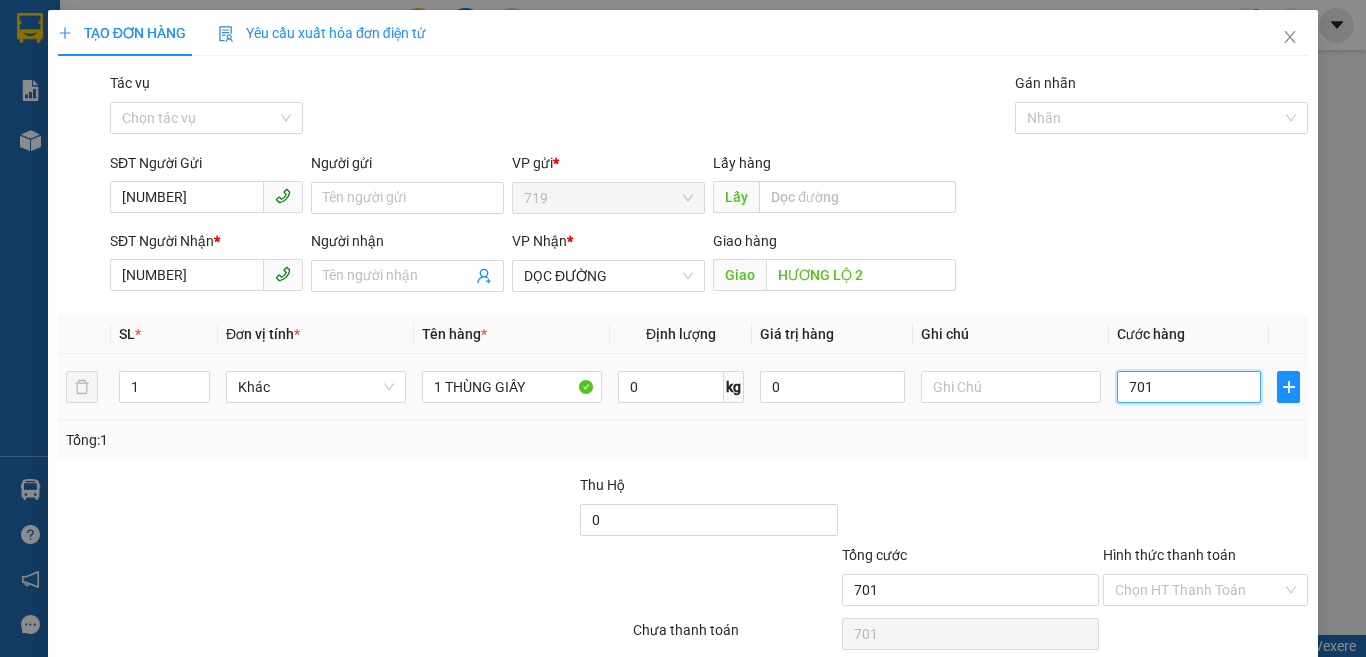 type on "7.010" 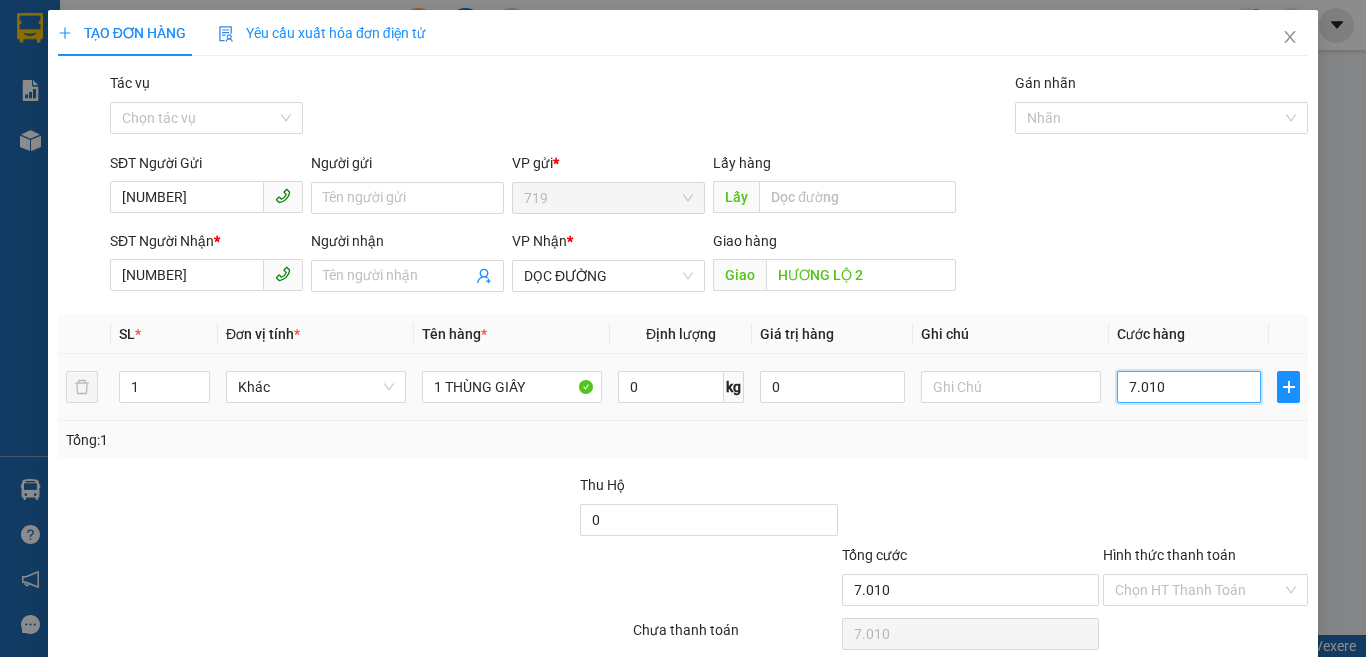 type on "70.100" 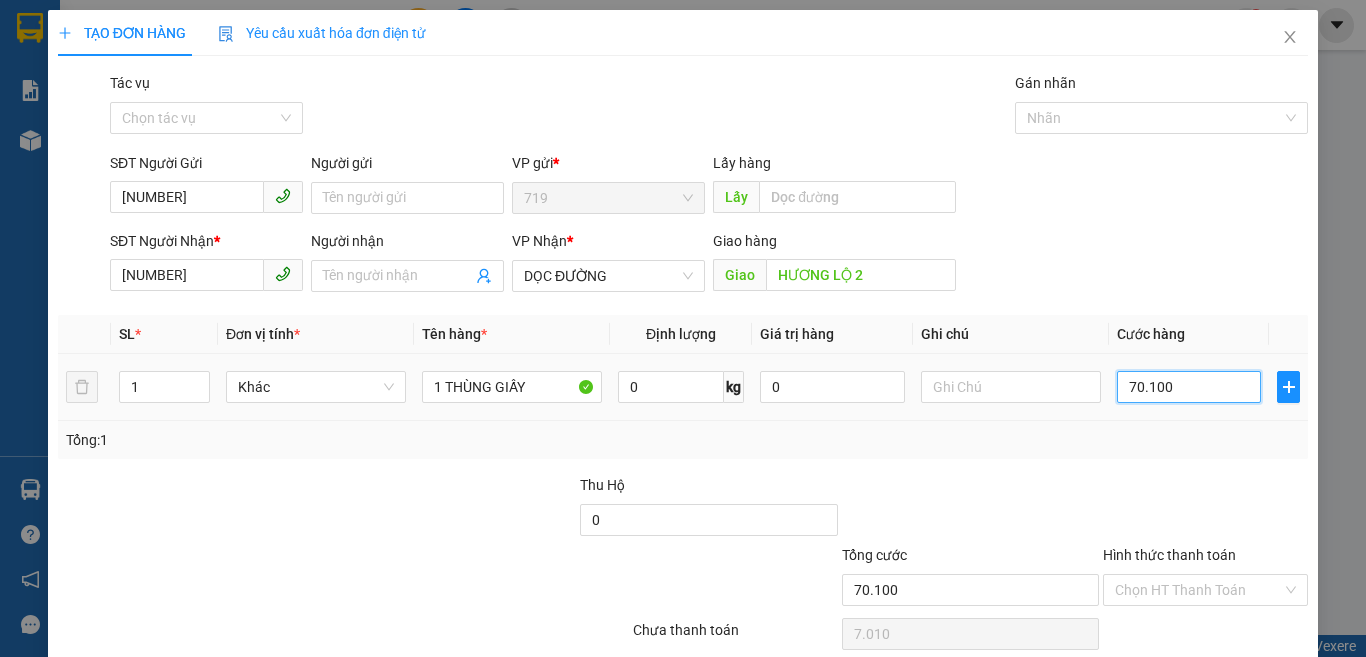 type on "70.100" 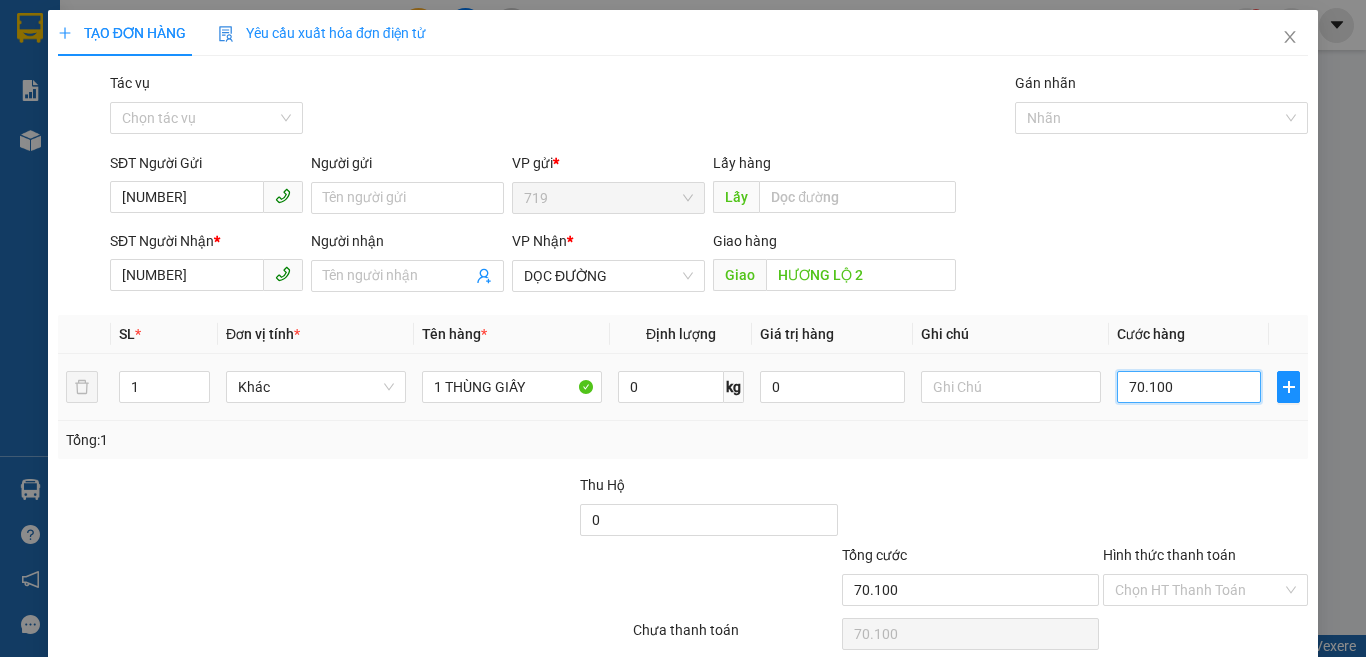 type on "701.000" 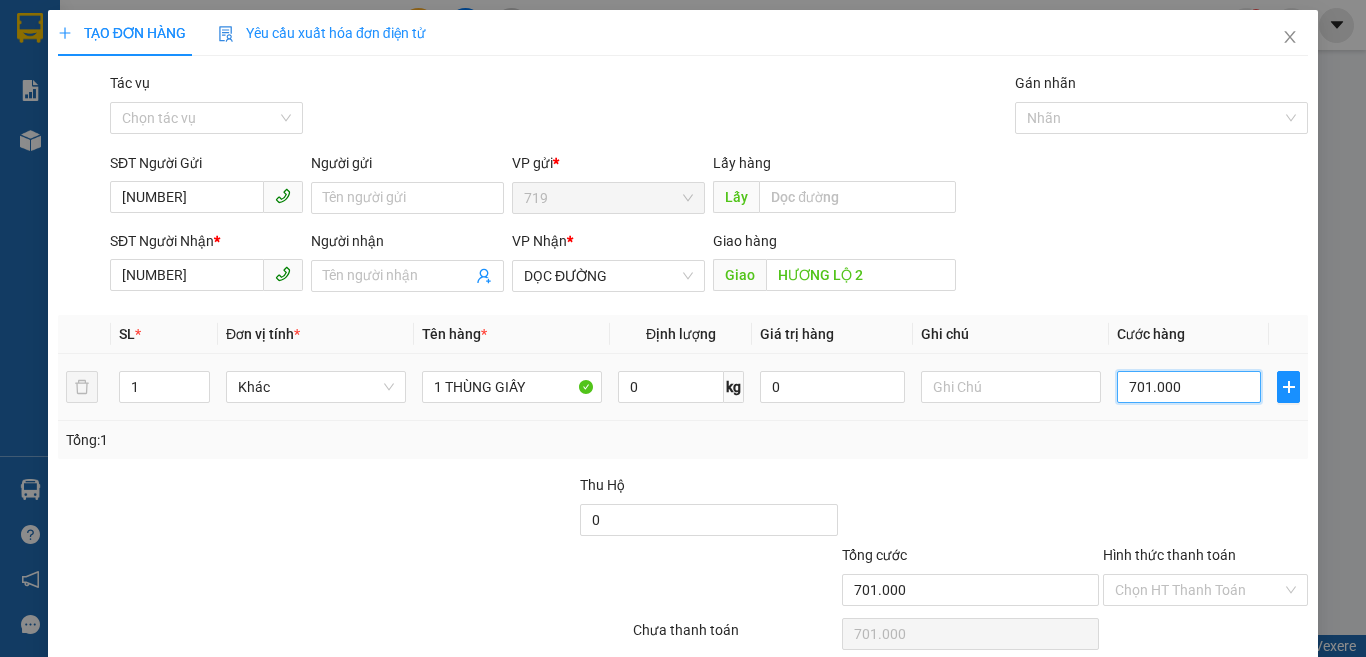 type on "70.100" 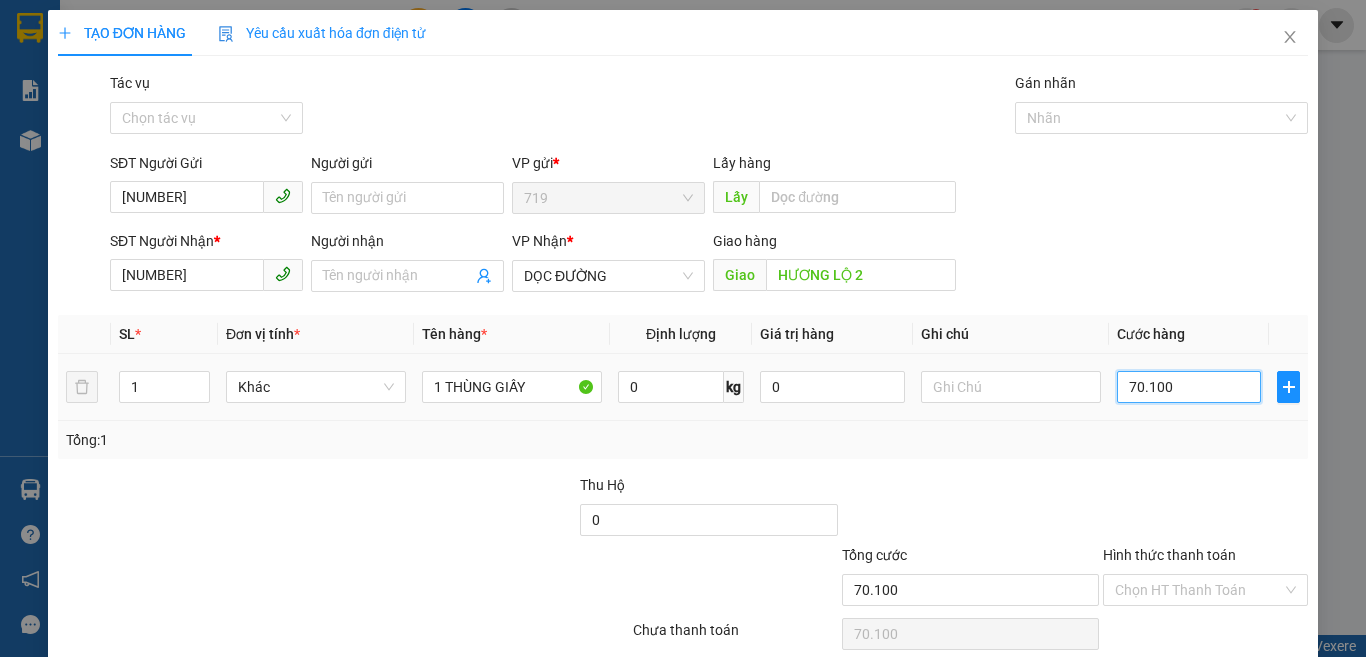 type on "7.010" 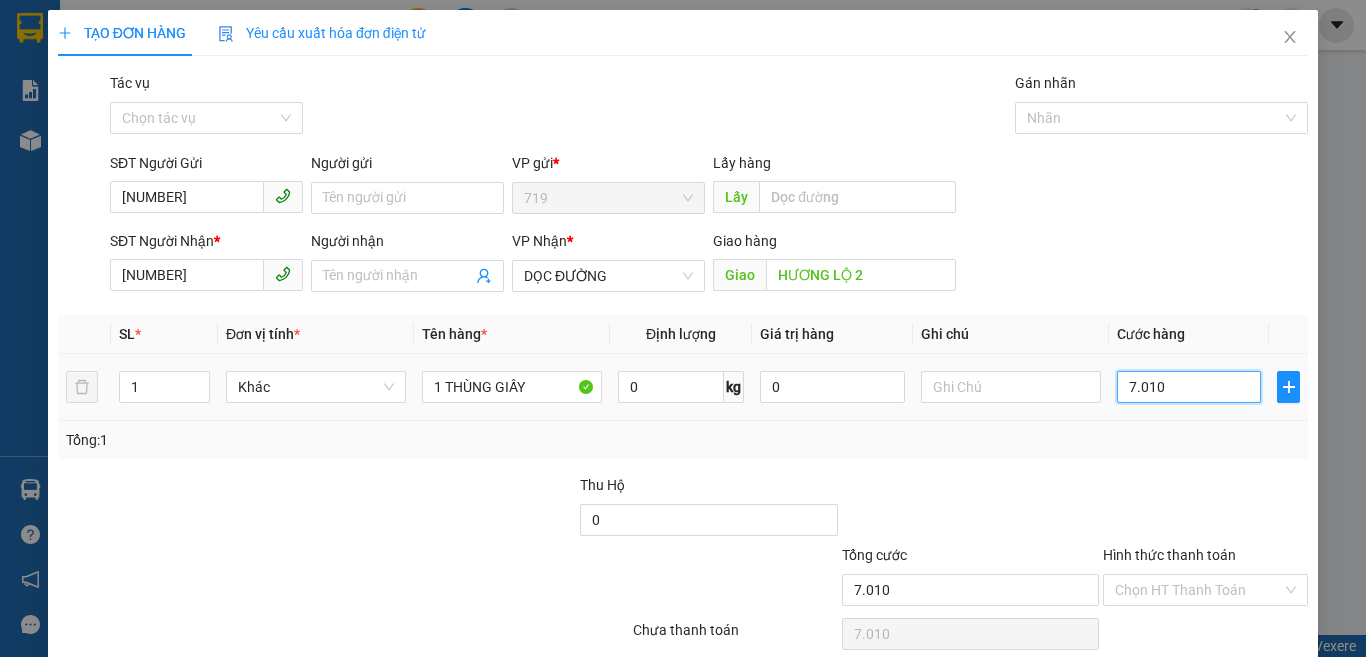 type on "701" 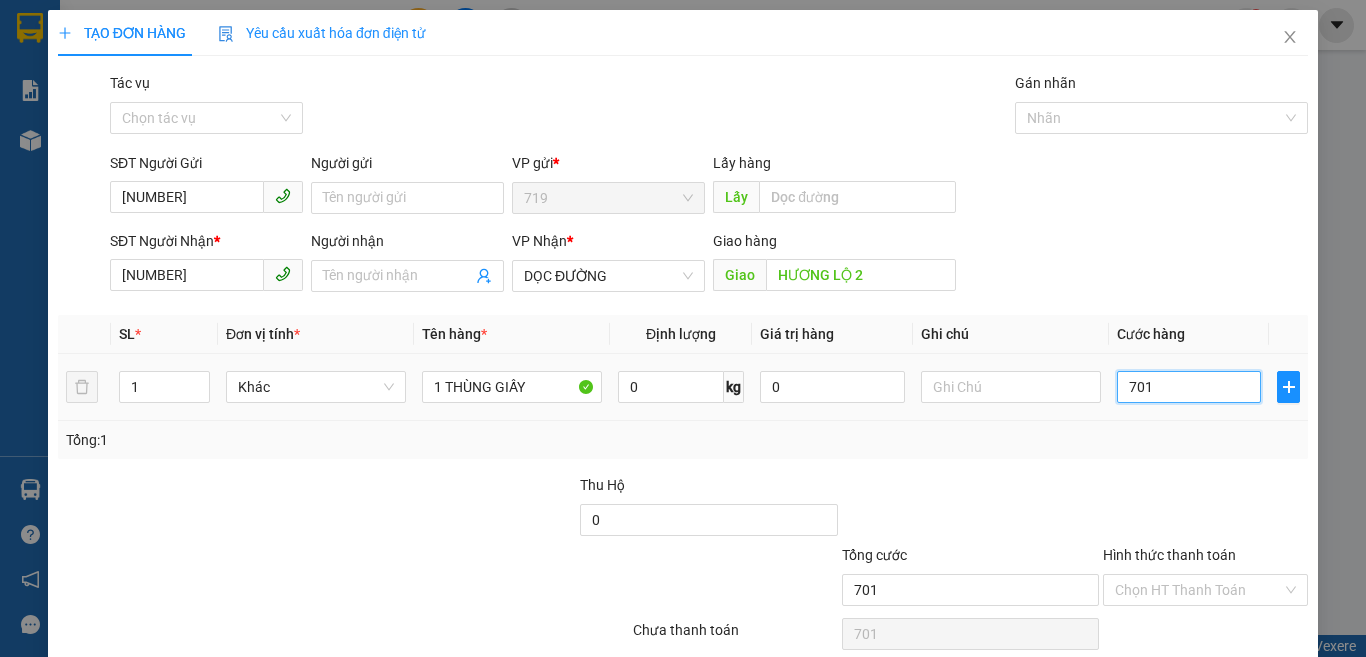 type on "70" 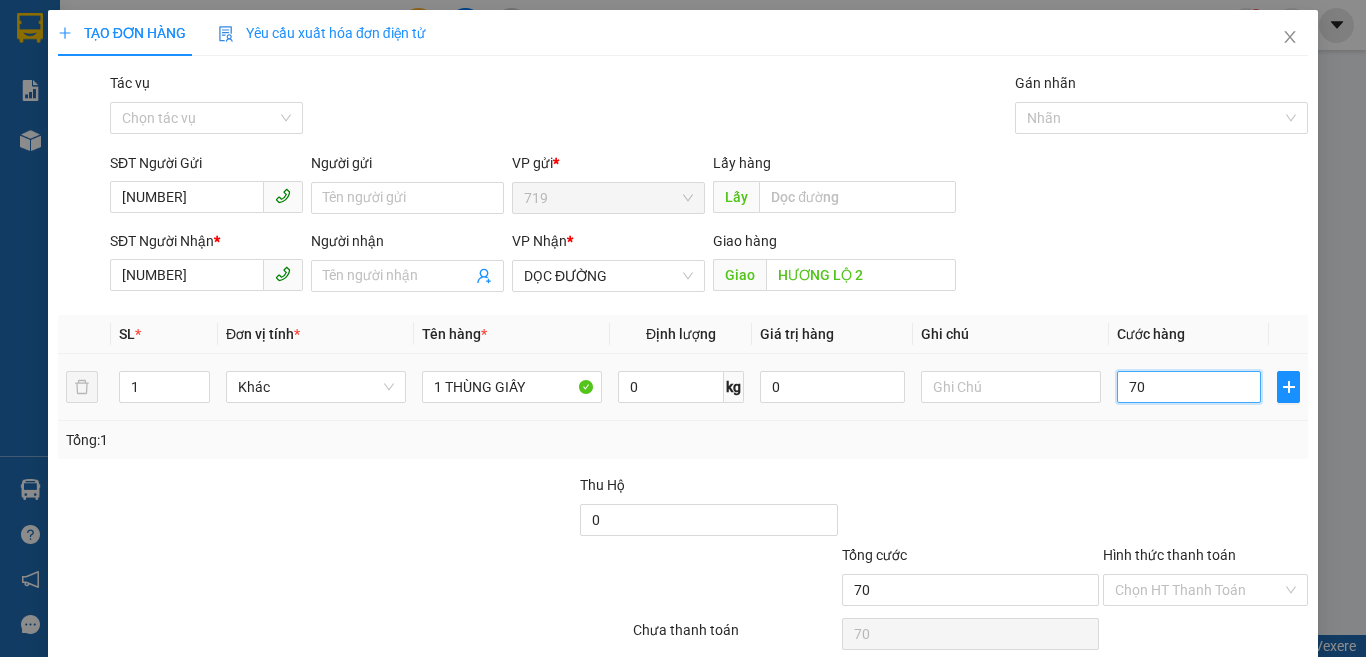 type on "700" 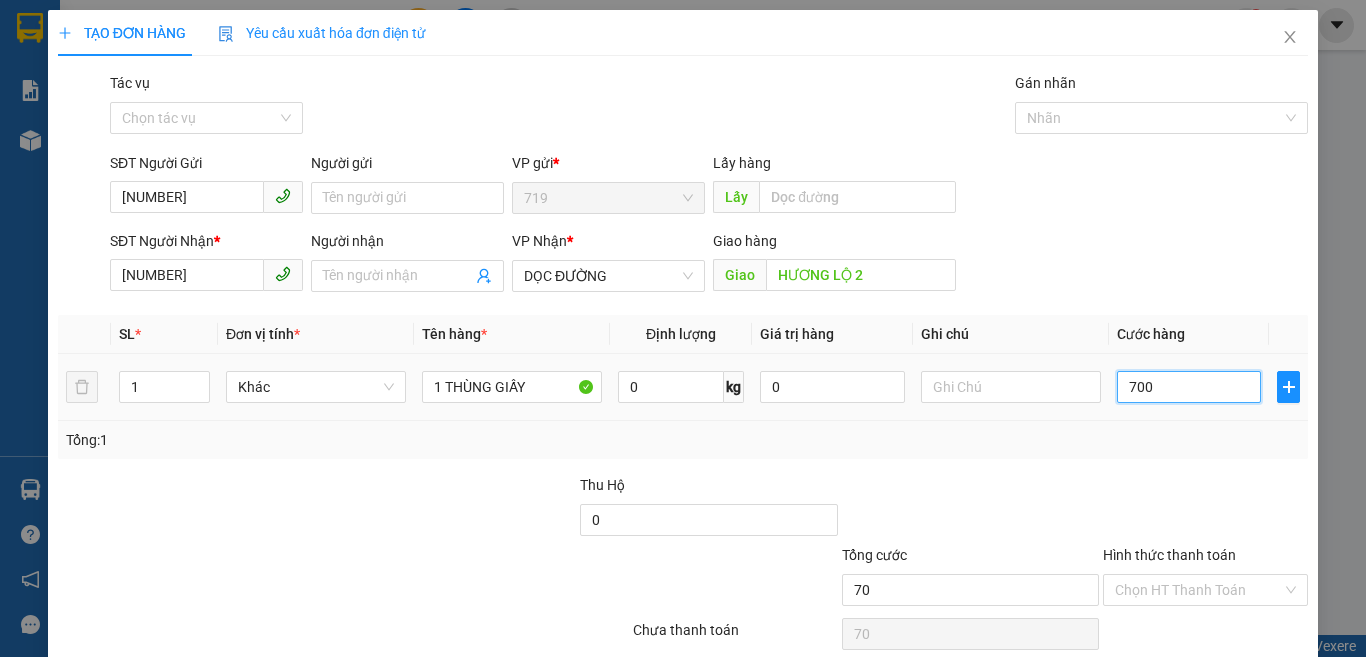 type on "700" 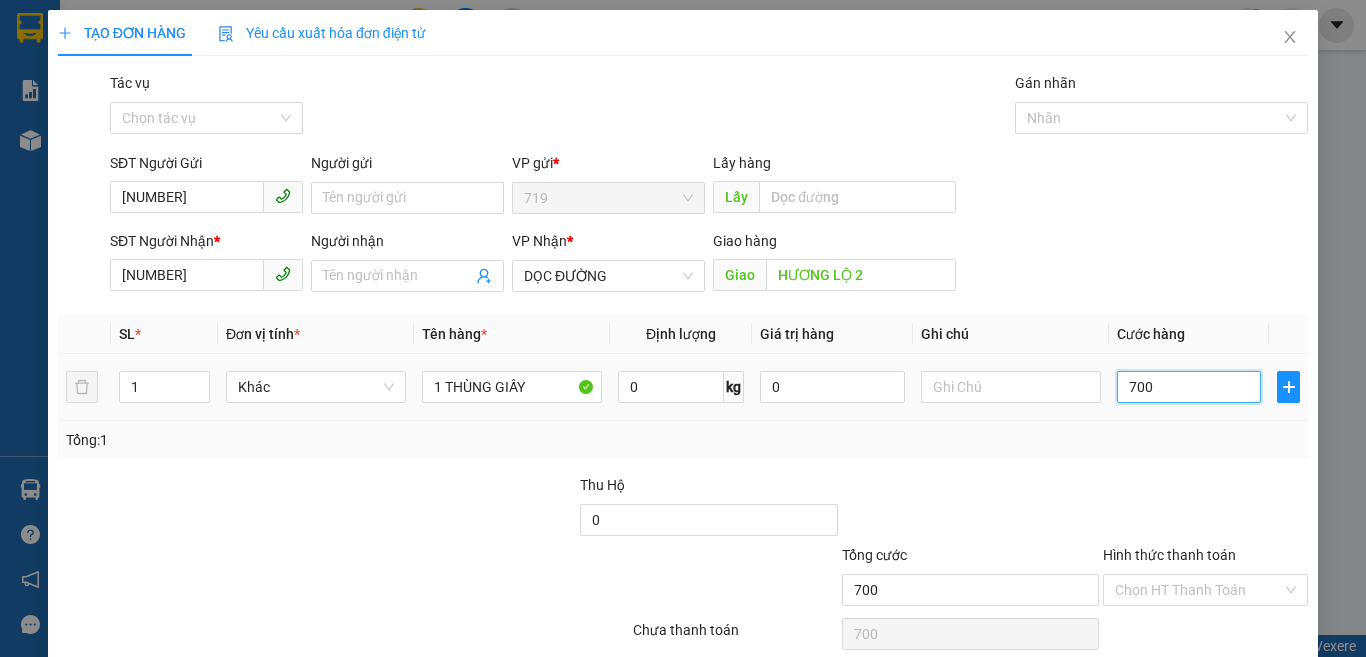 type on "7.000" 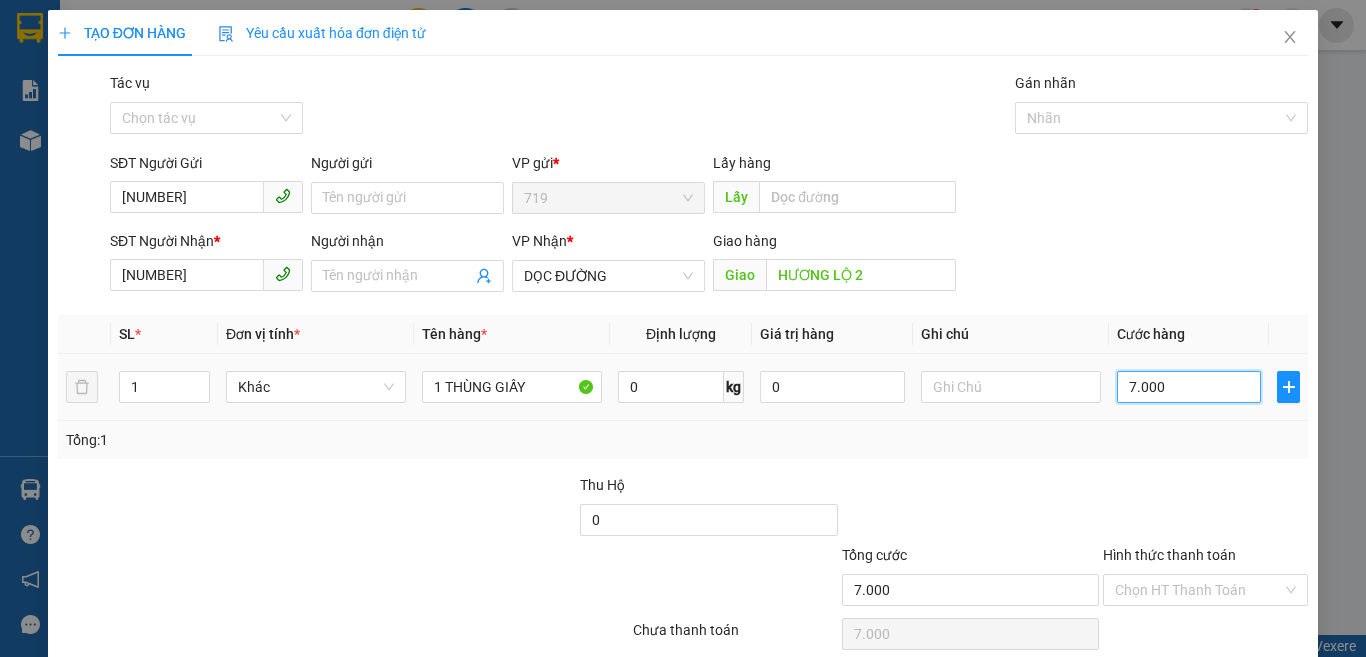 type on "70.000" 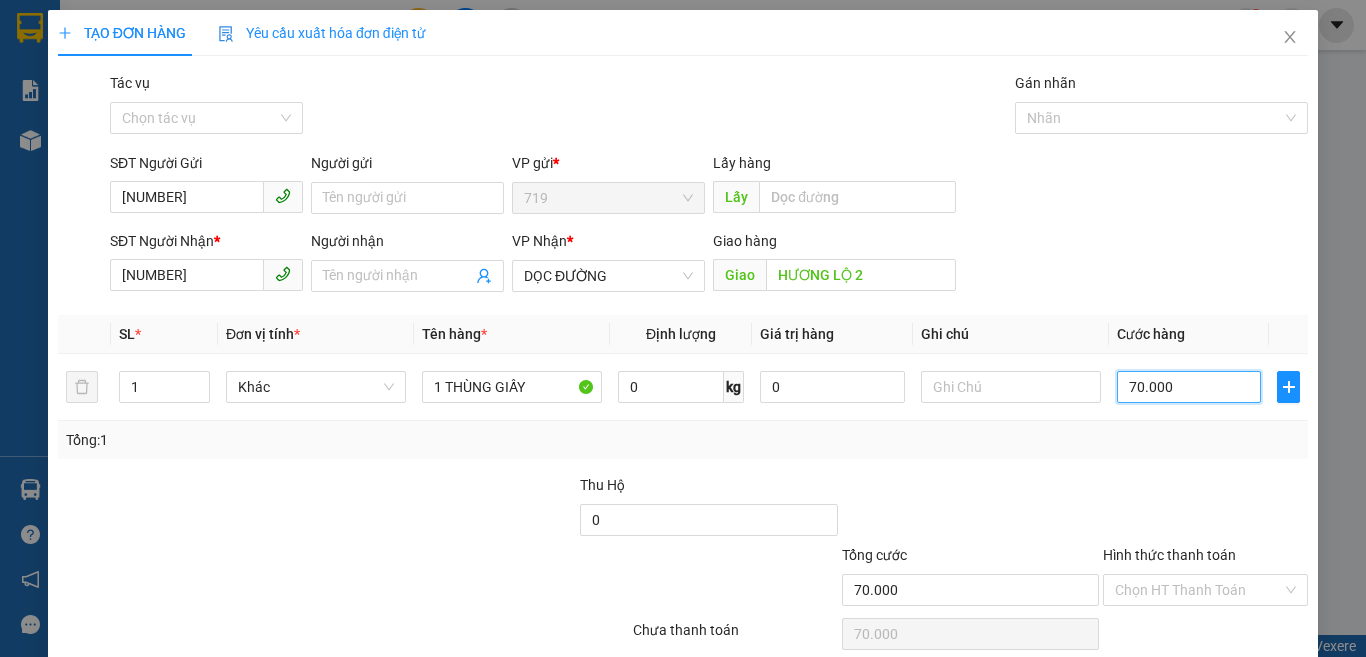 type on "70.000" 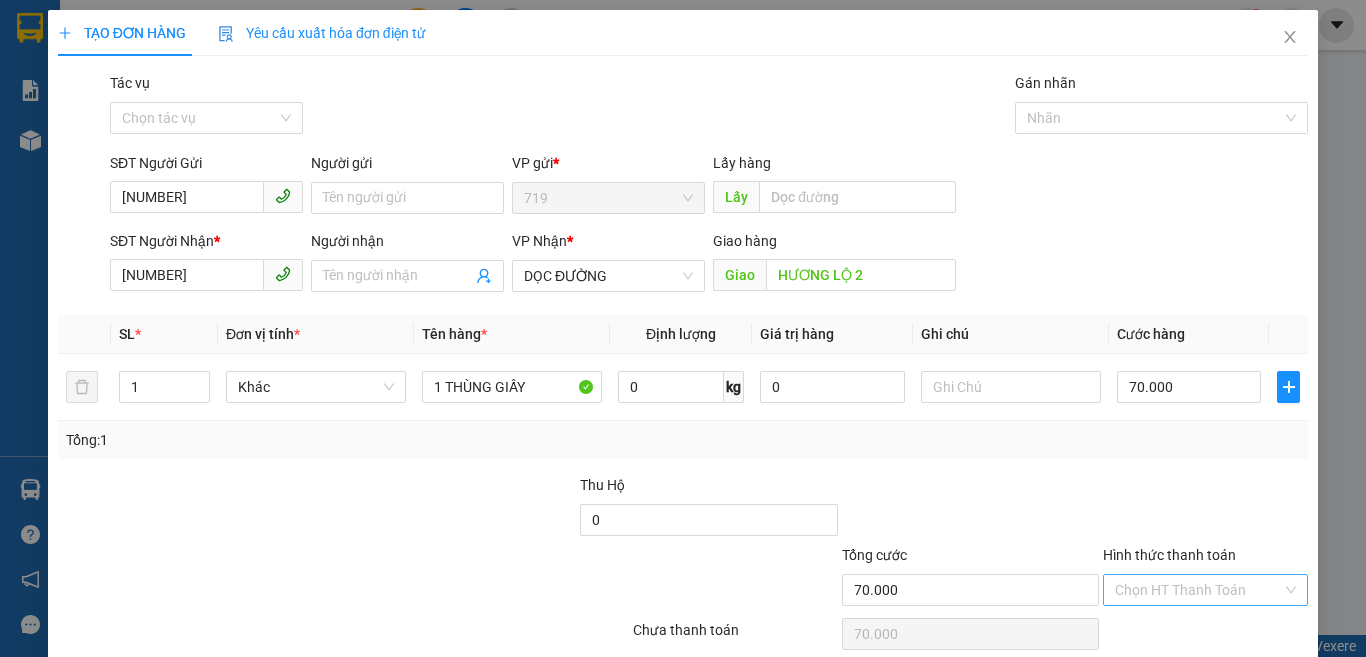 click on "Hình thức thanh toán" at bounding box center (1198, 590) 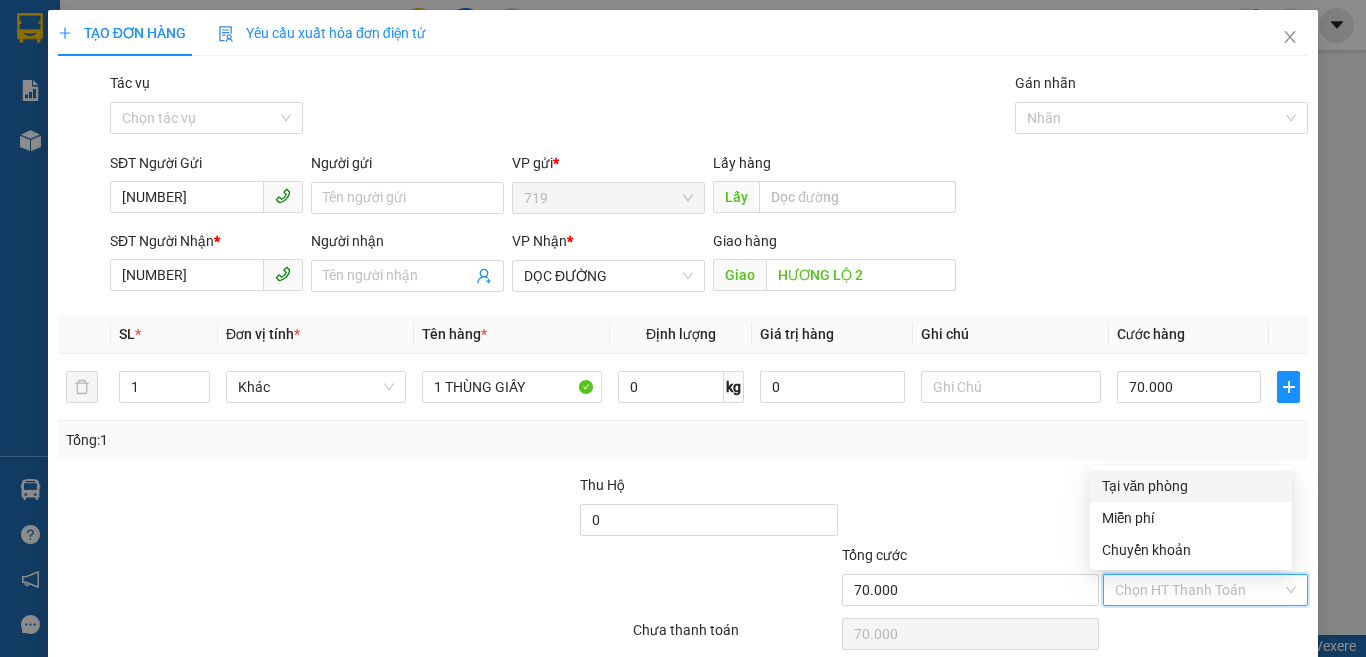 click on "Tại văn phòng" at bounding box center [1191, 486] 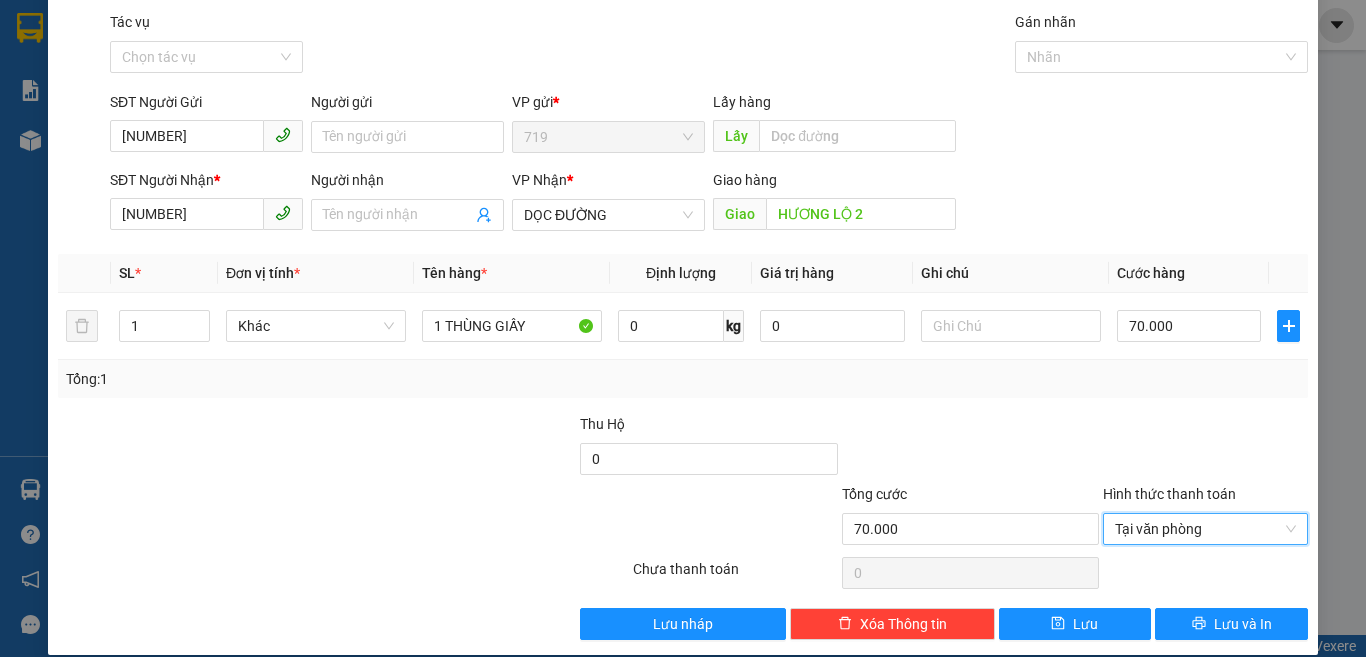 scroll, scrollTop: 83, scrollLeft: 0, axis: vertical 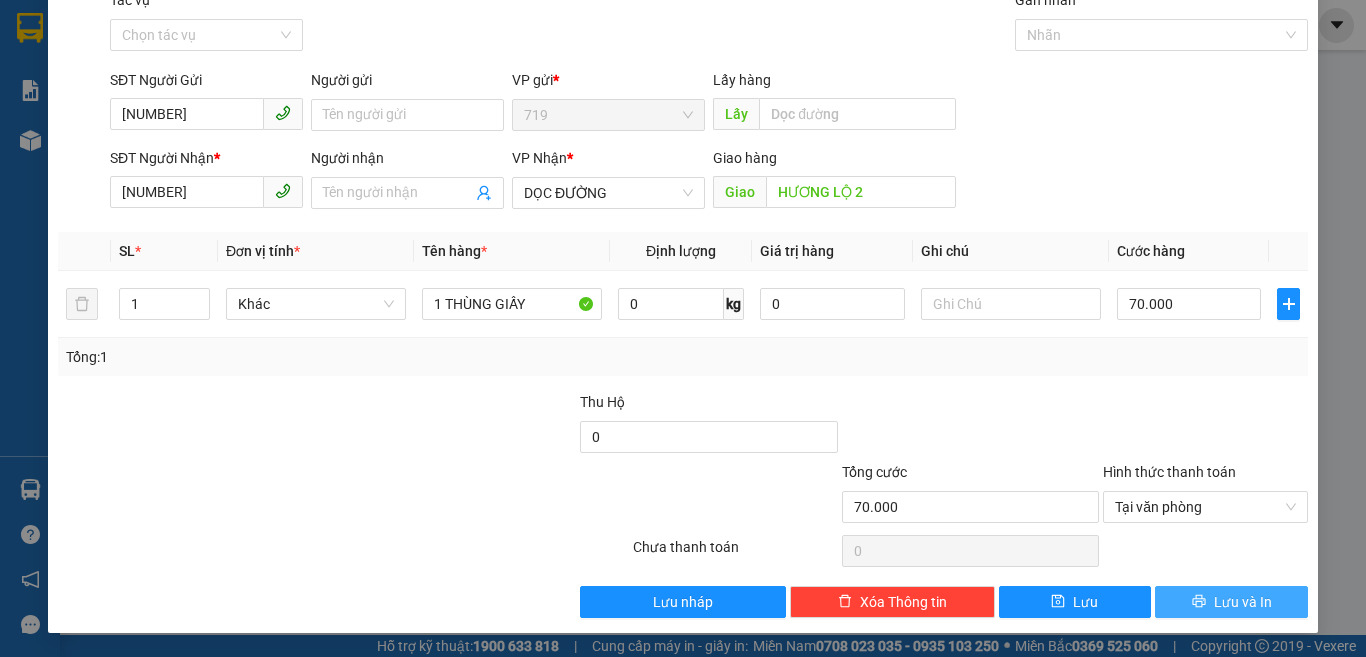click on "Lưu và In" at bounding box center (1243, 602) 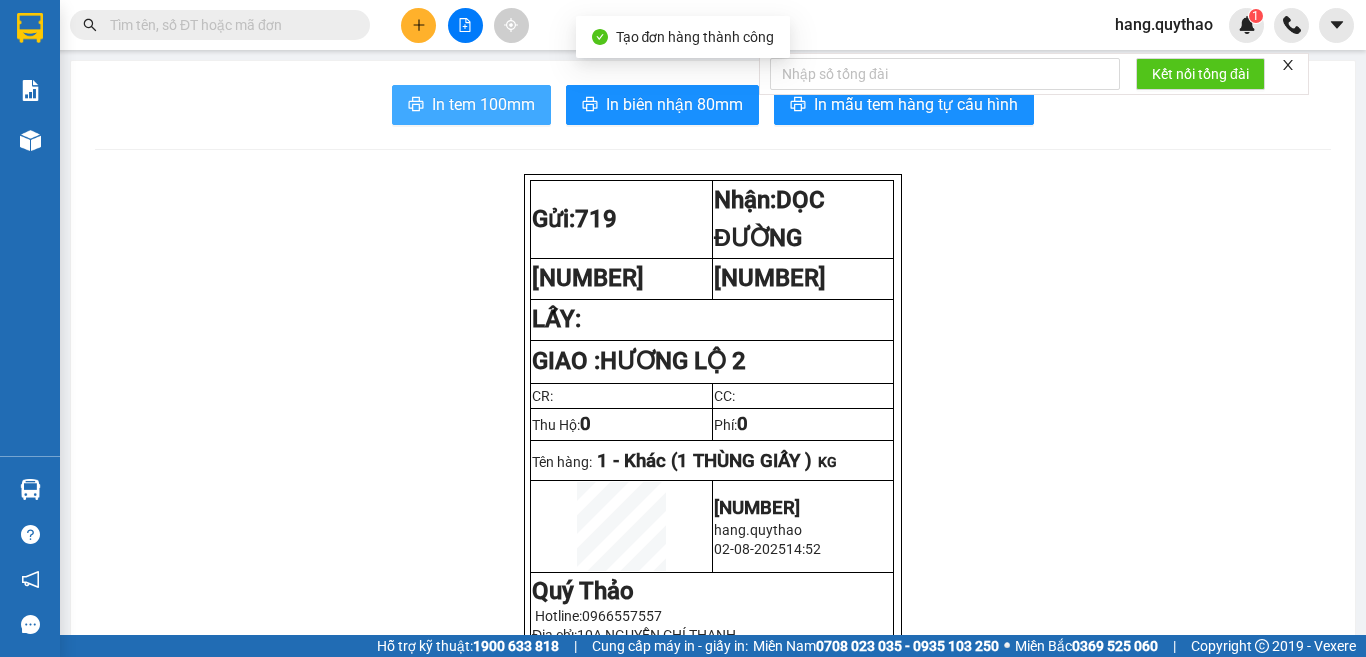 click on "In tem 100mm" at bounding box center (471, 105) 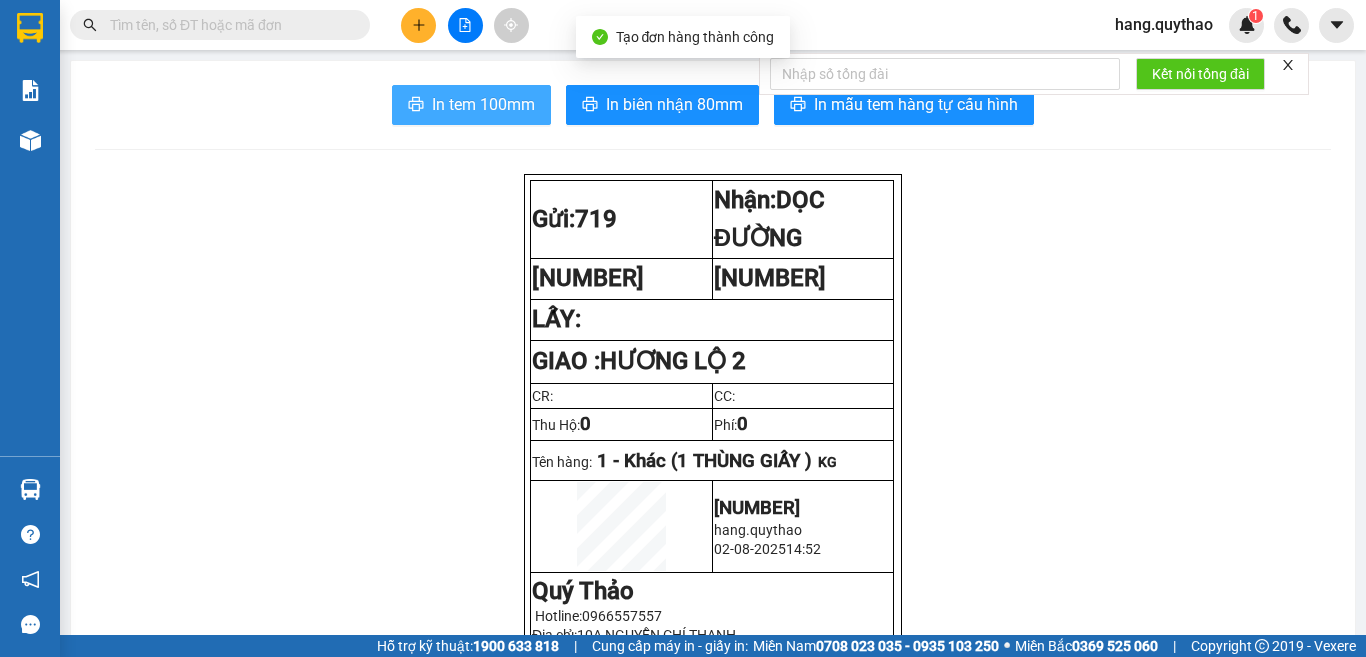 scroll, scrollTop: 0, scrollLeft: 0, axis: both 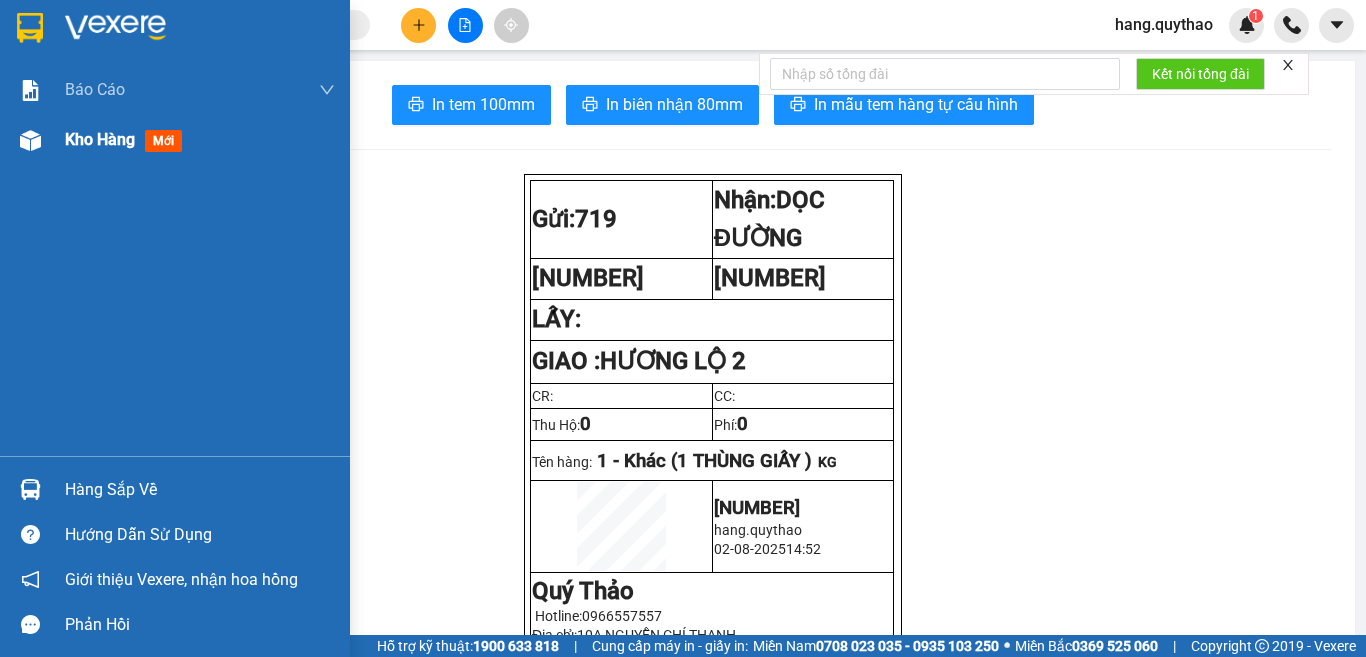 click on "Kho hàng" at bounding box center (100, 139) 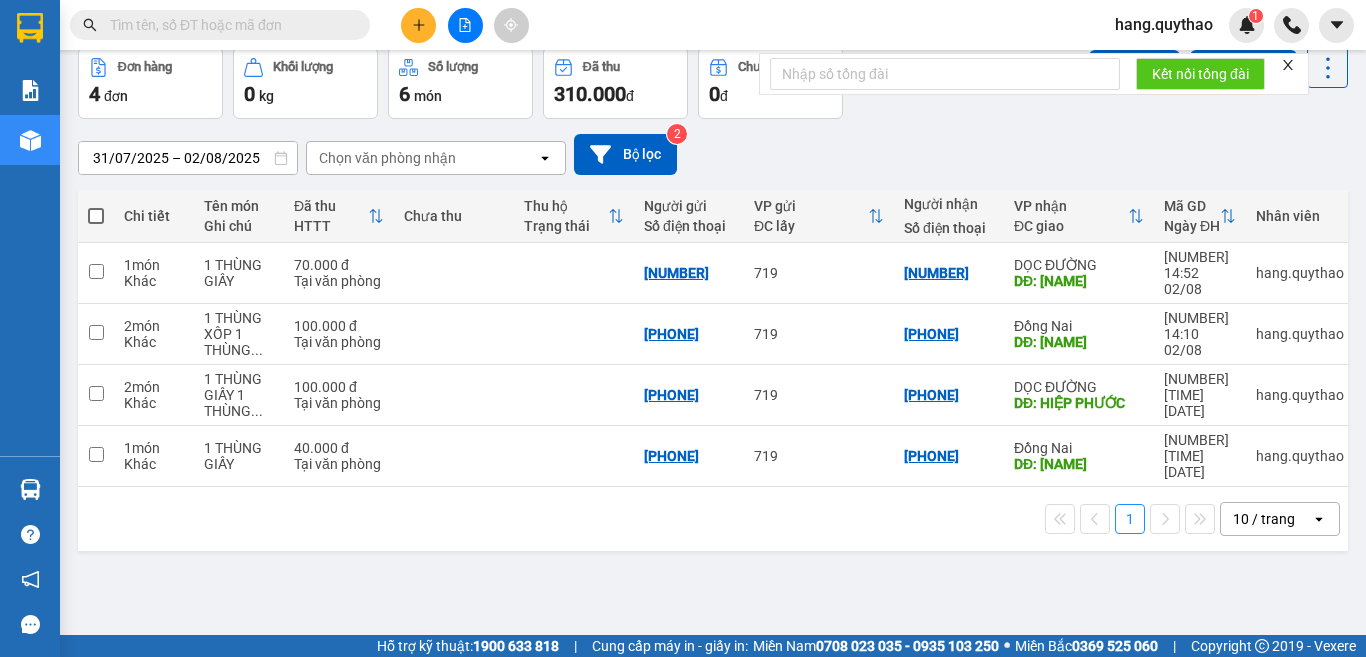 scroll, scrollTop: 0, scrollLeft: 0, axis: both 